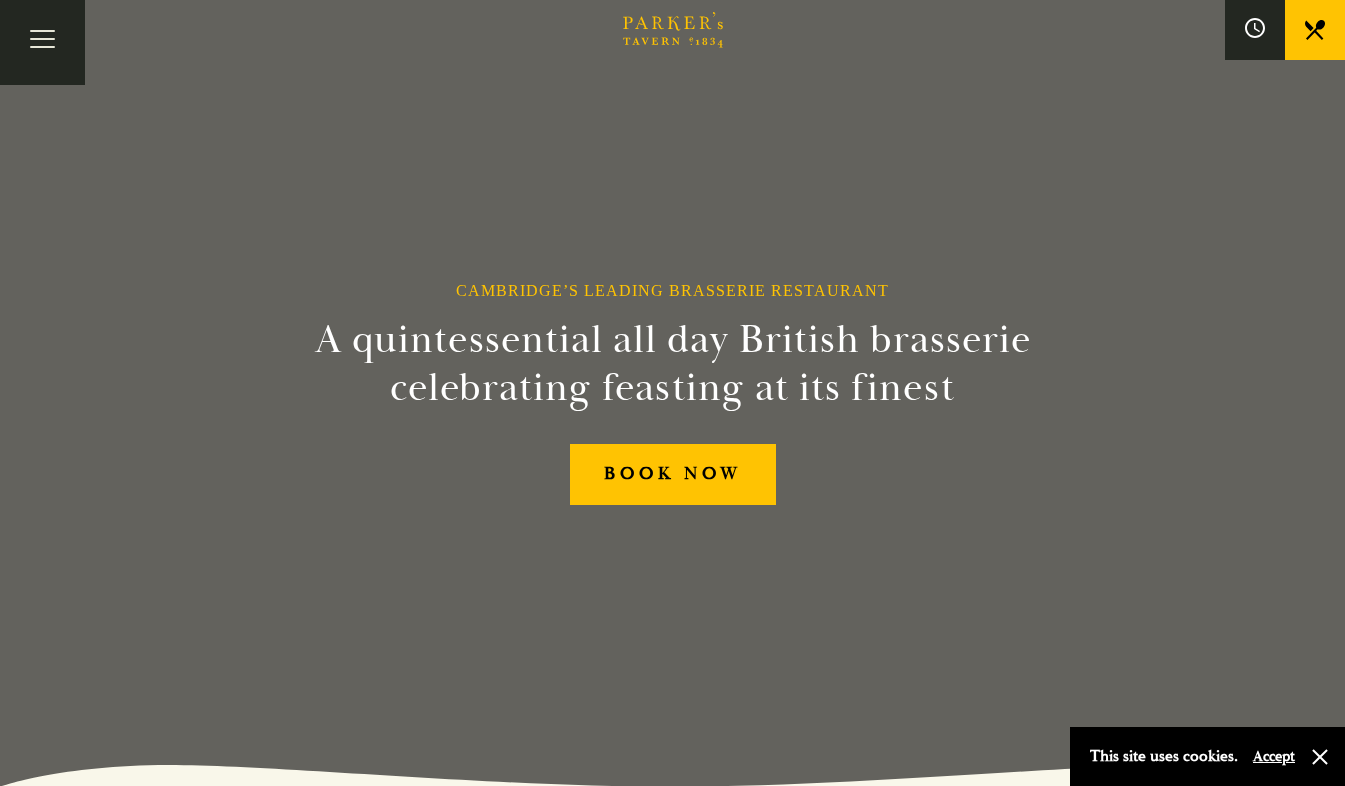 scroll, scrollTop: 0, scrollLeft: 0, axis: both 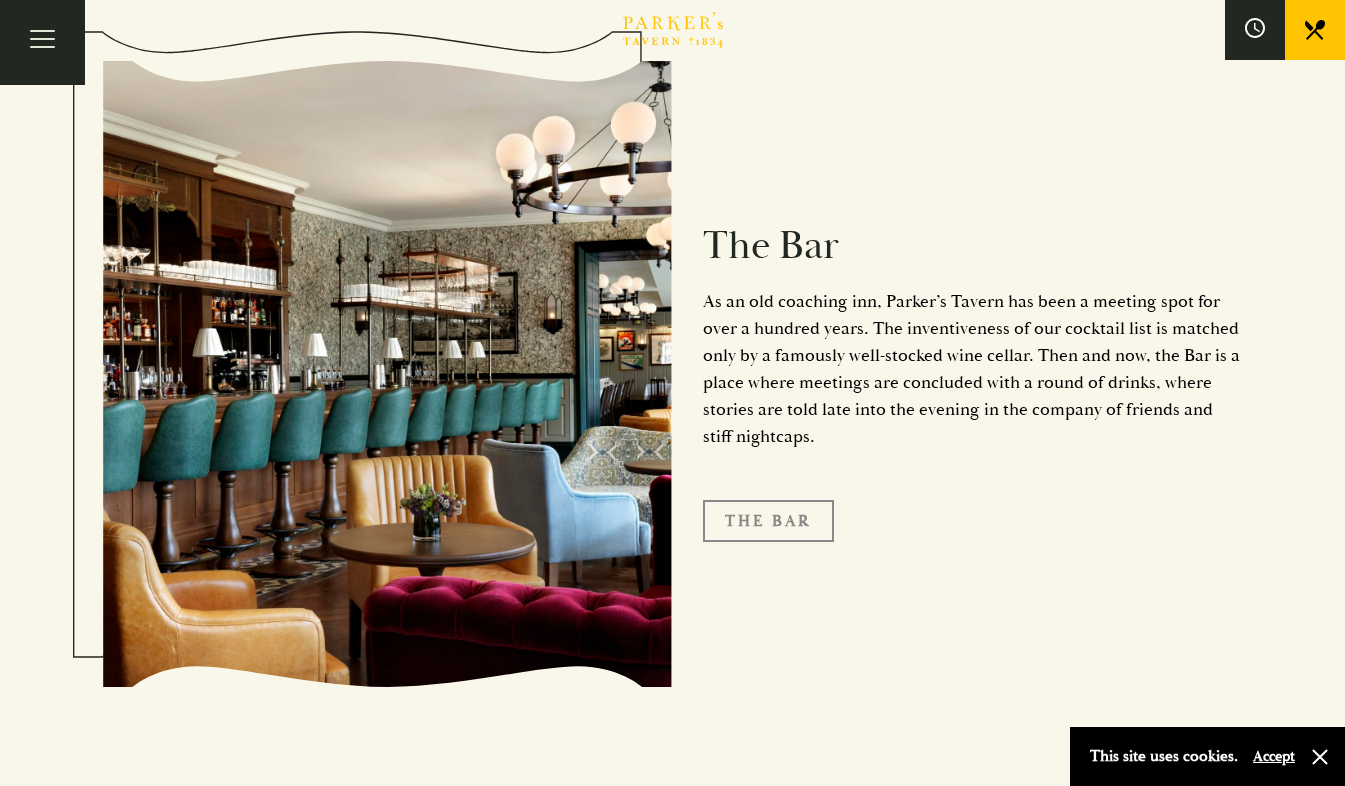 click on "The Bar" at bounding box center [768, 521] 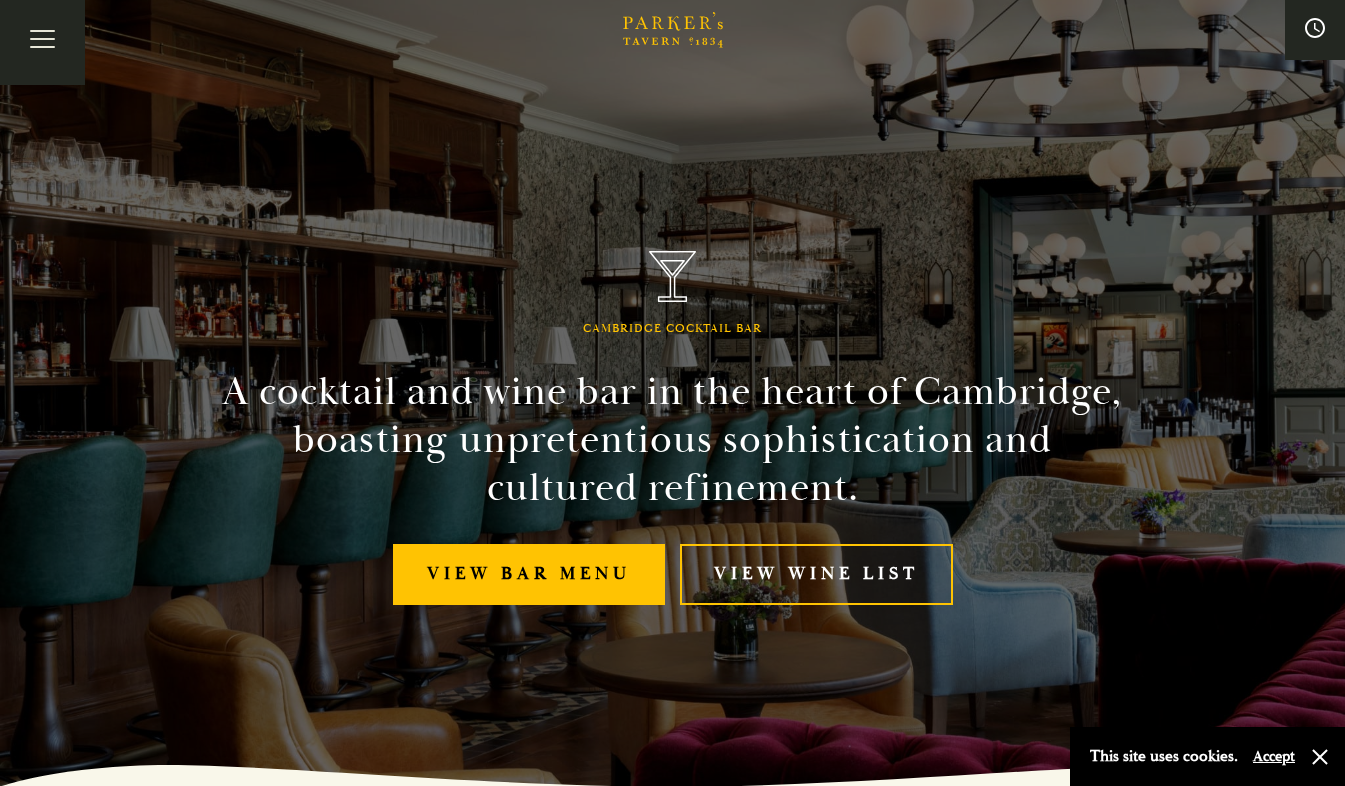 scroll, scrollTop: 0, scrollLeft: 0, axis: both 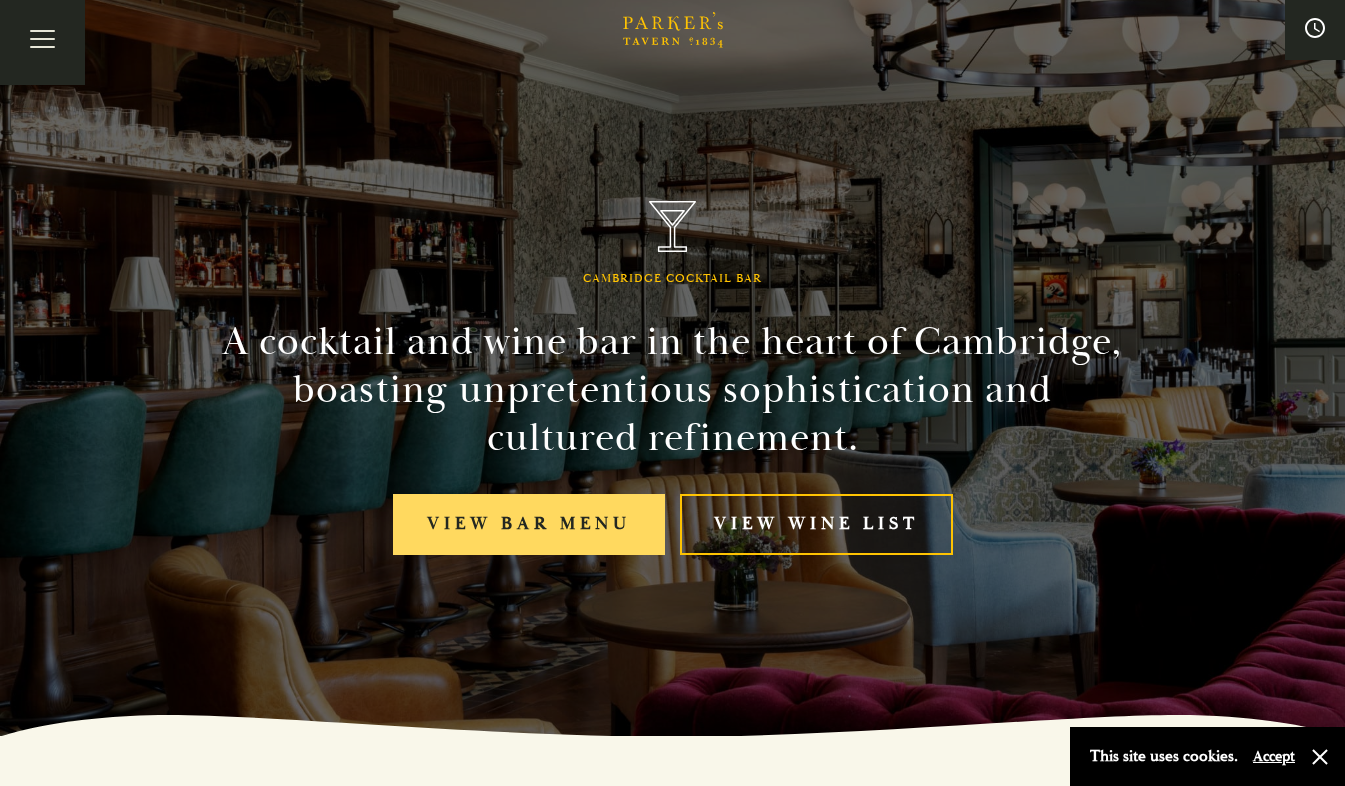 click on "View bar menu" at bounding box center (529, 524) 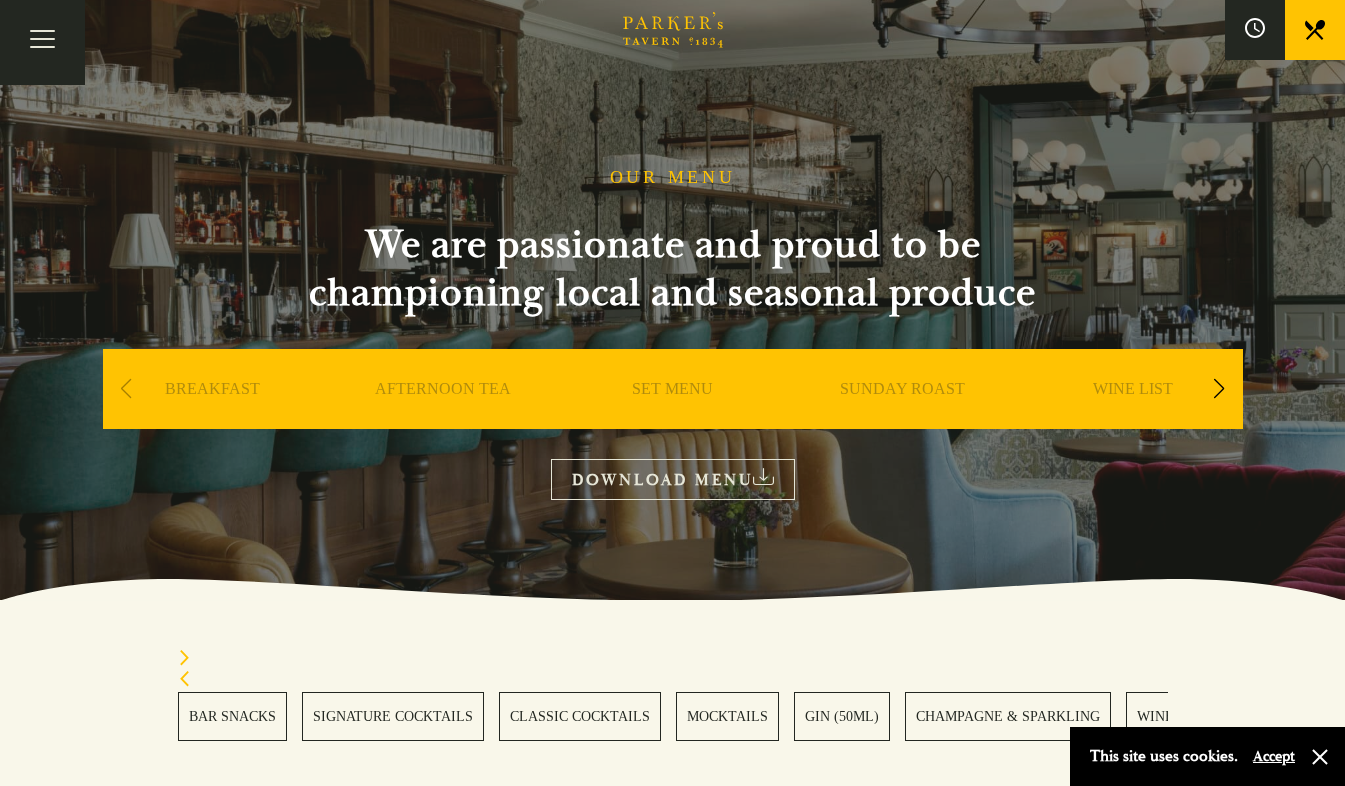 scroll, scrollTop: 0, scrollLeft: 0, axis: both 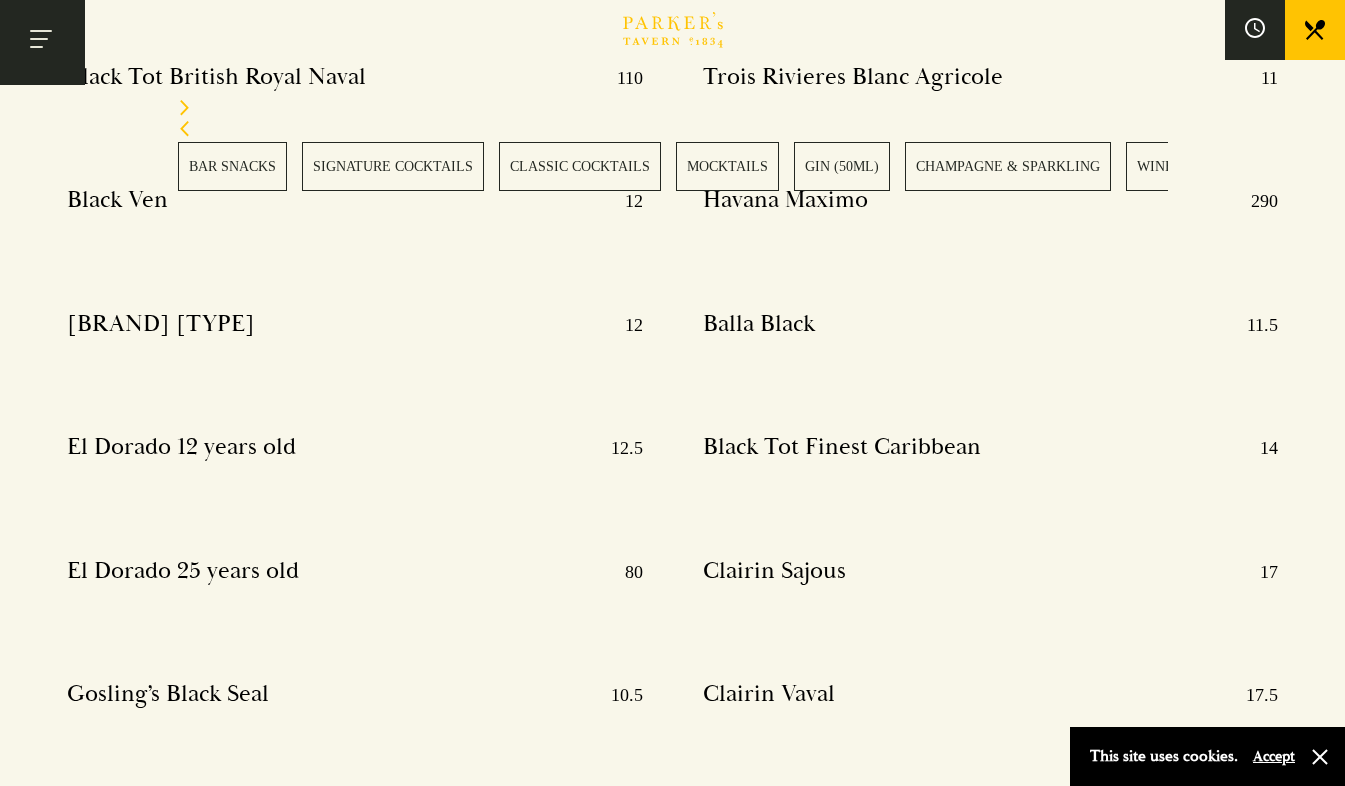 click at bounding box center [42, 42] 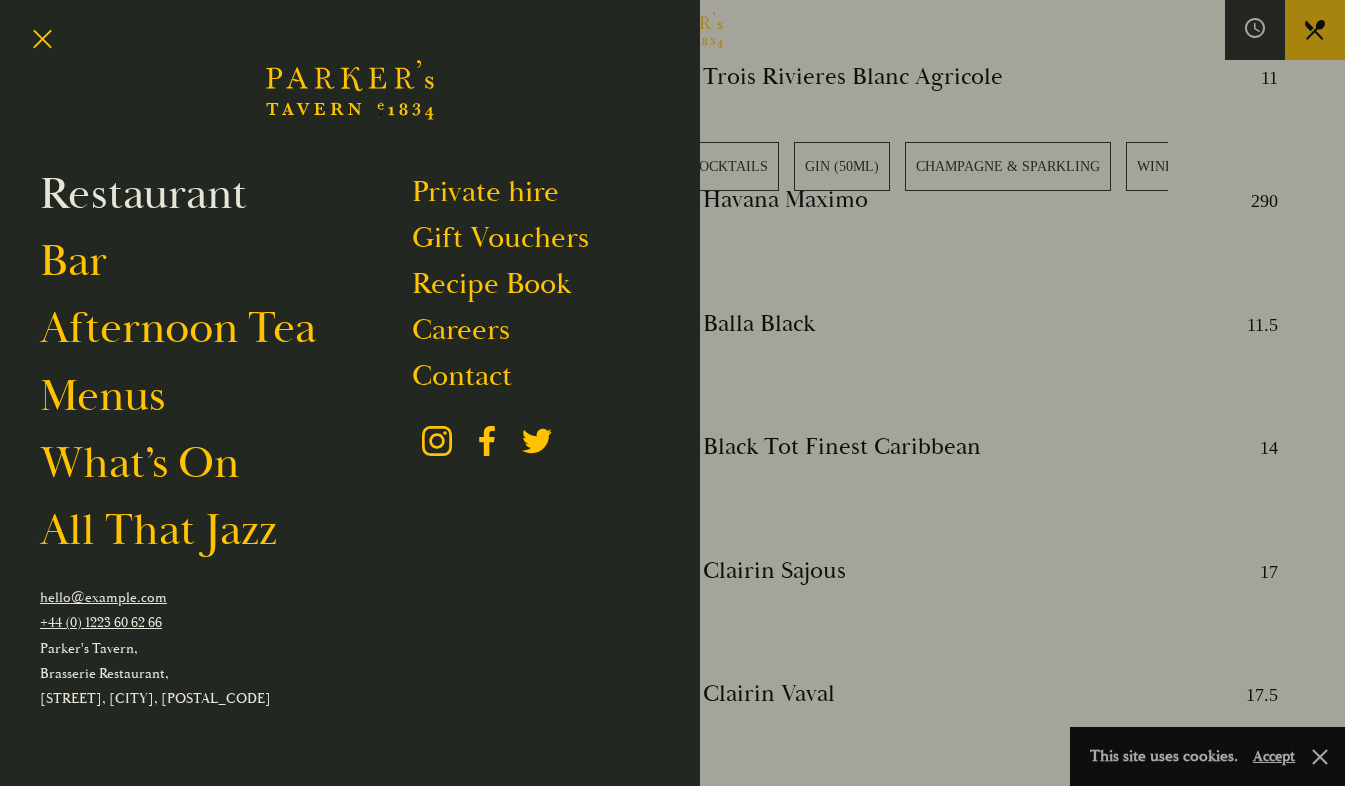 click on "Restaurant" at bounding box center [143, 194] 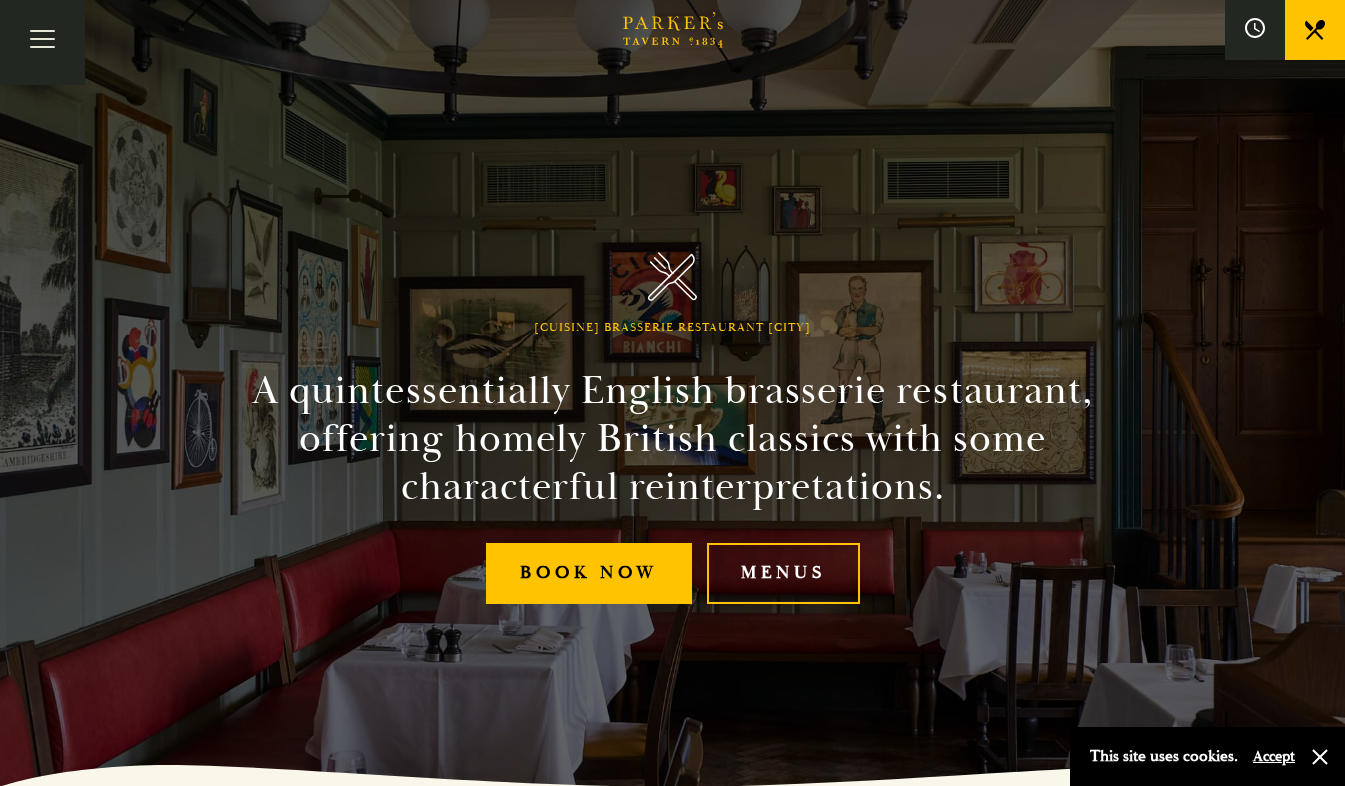 scroll, scrollTop: 0, scrollLeft: 0, axis: both 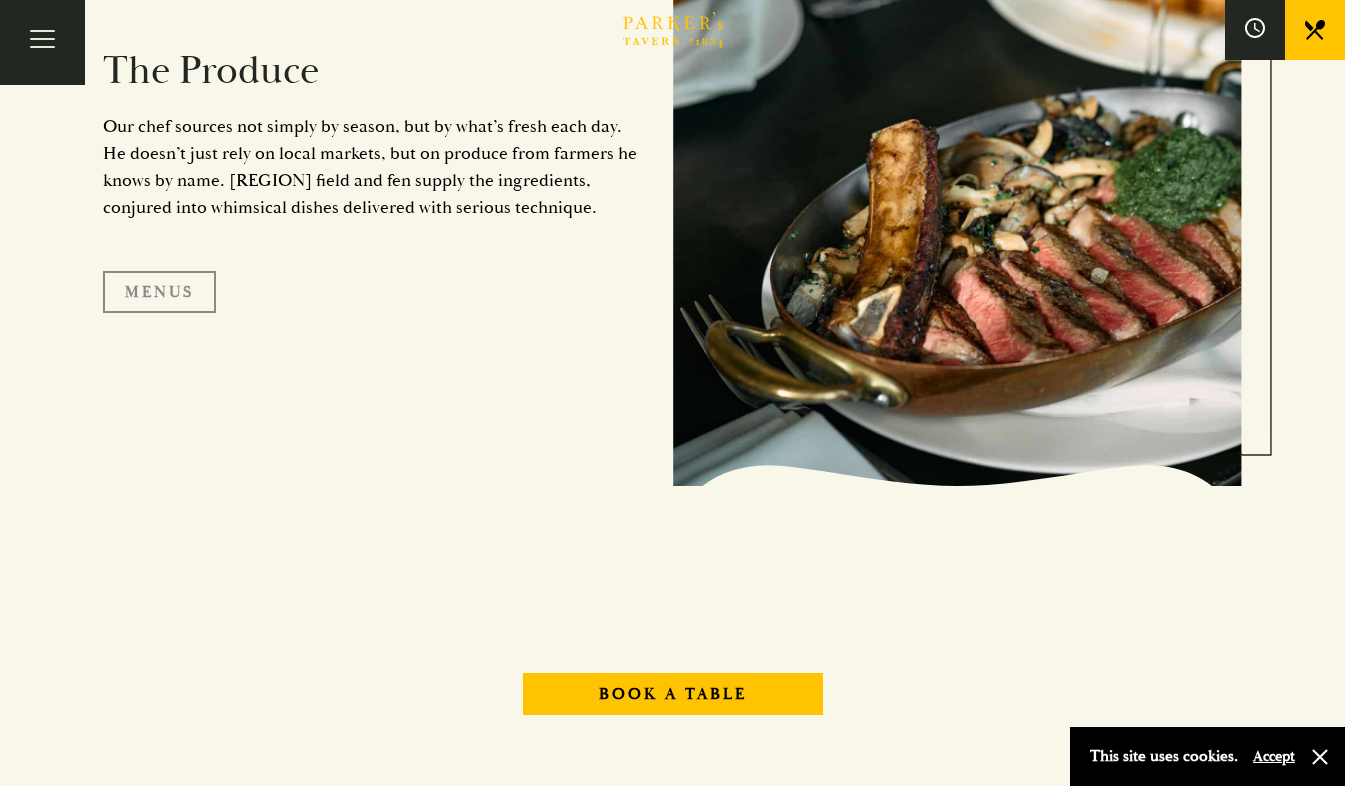 click on "Menus" at bounding box center [159, 292] 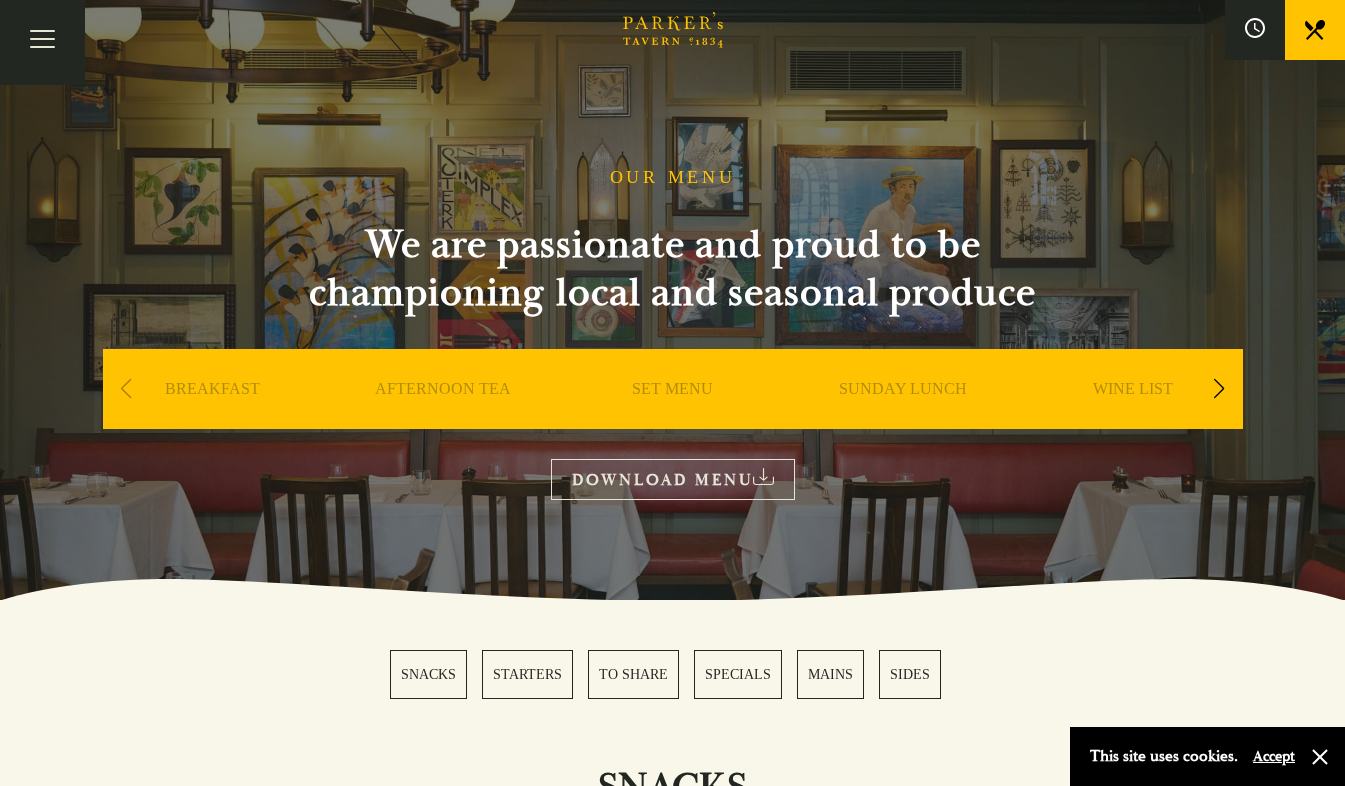 scroll, scrollTop: 0, scrollLeft: 0, axis: both 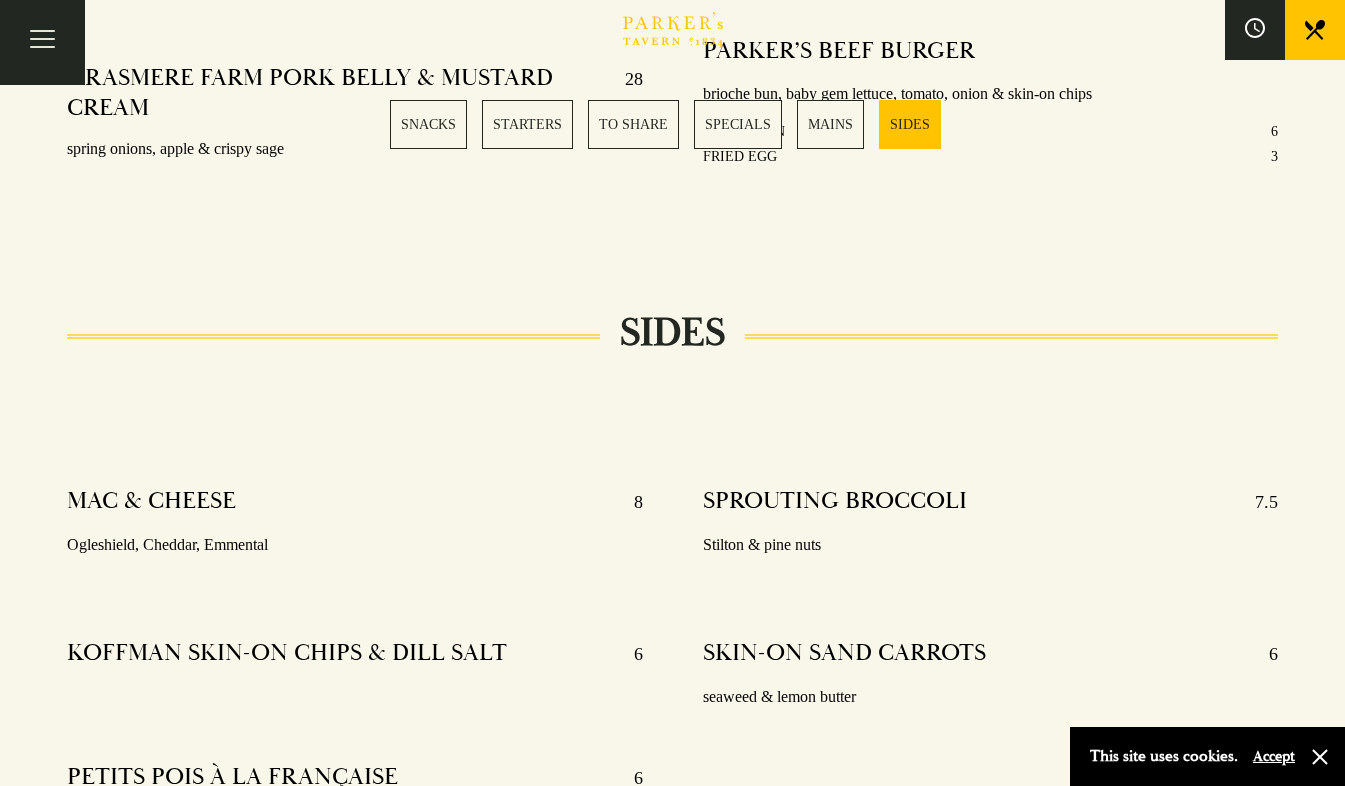 click on "Accept" at bounding box center [1274, 756] 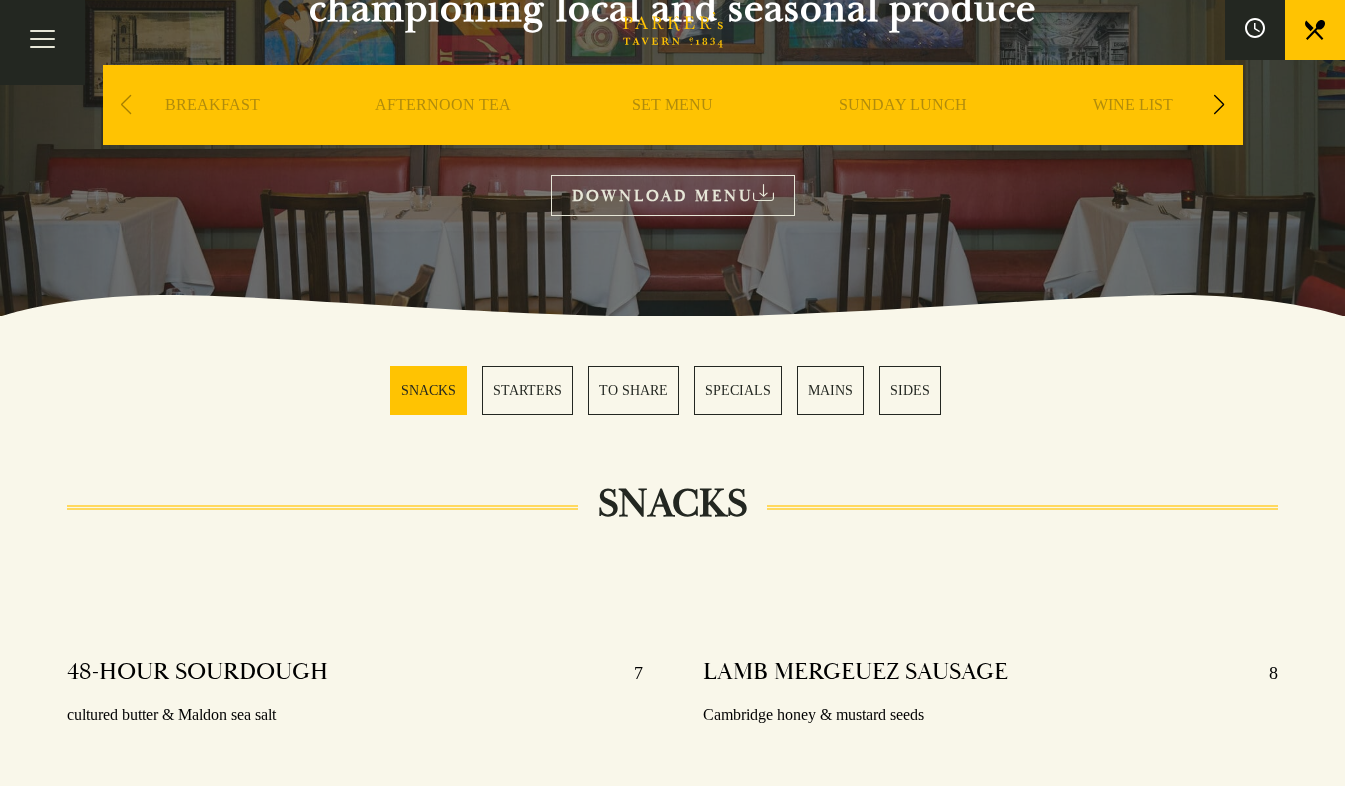 scroll, scrollTop: 0, scrollLeft: 0, axis: both 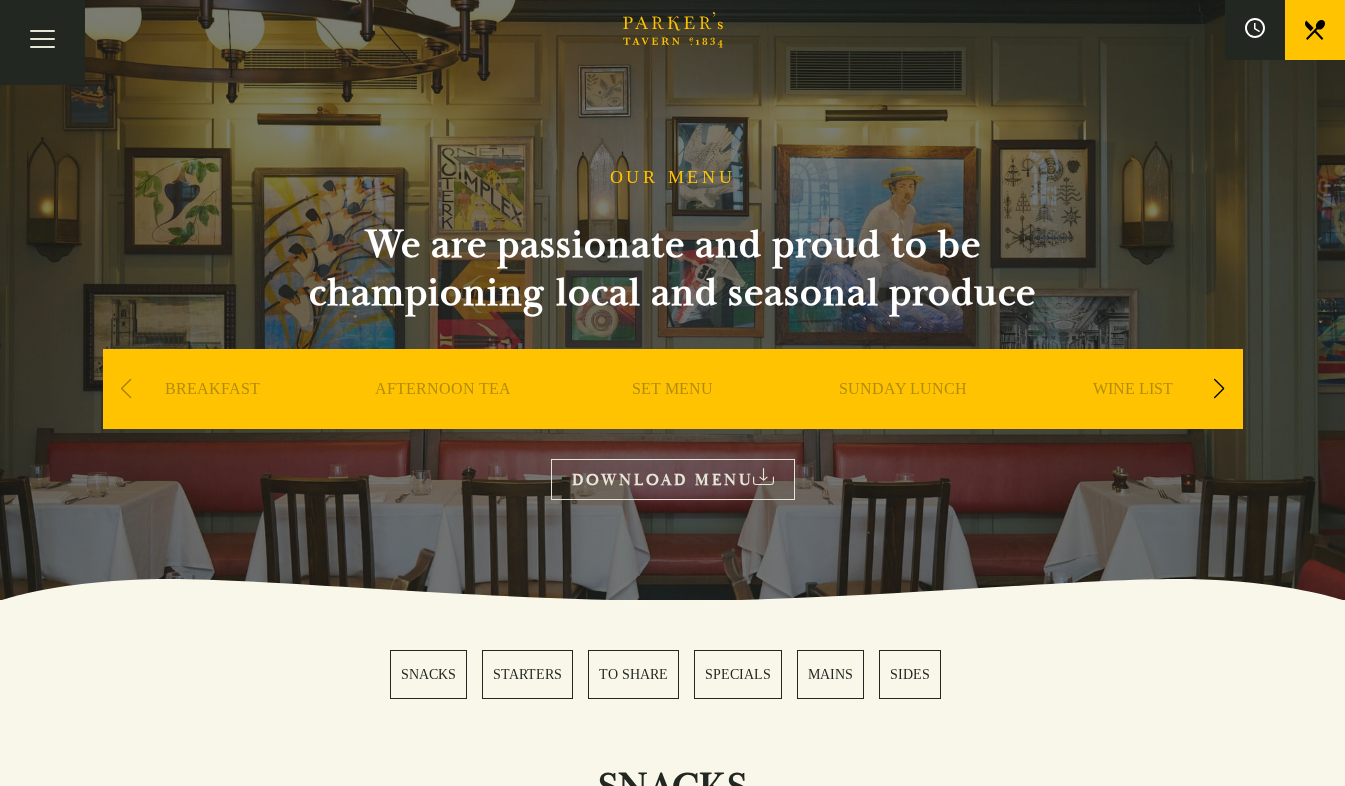 click on "SET MENU" at bounding box center [672, 419] 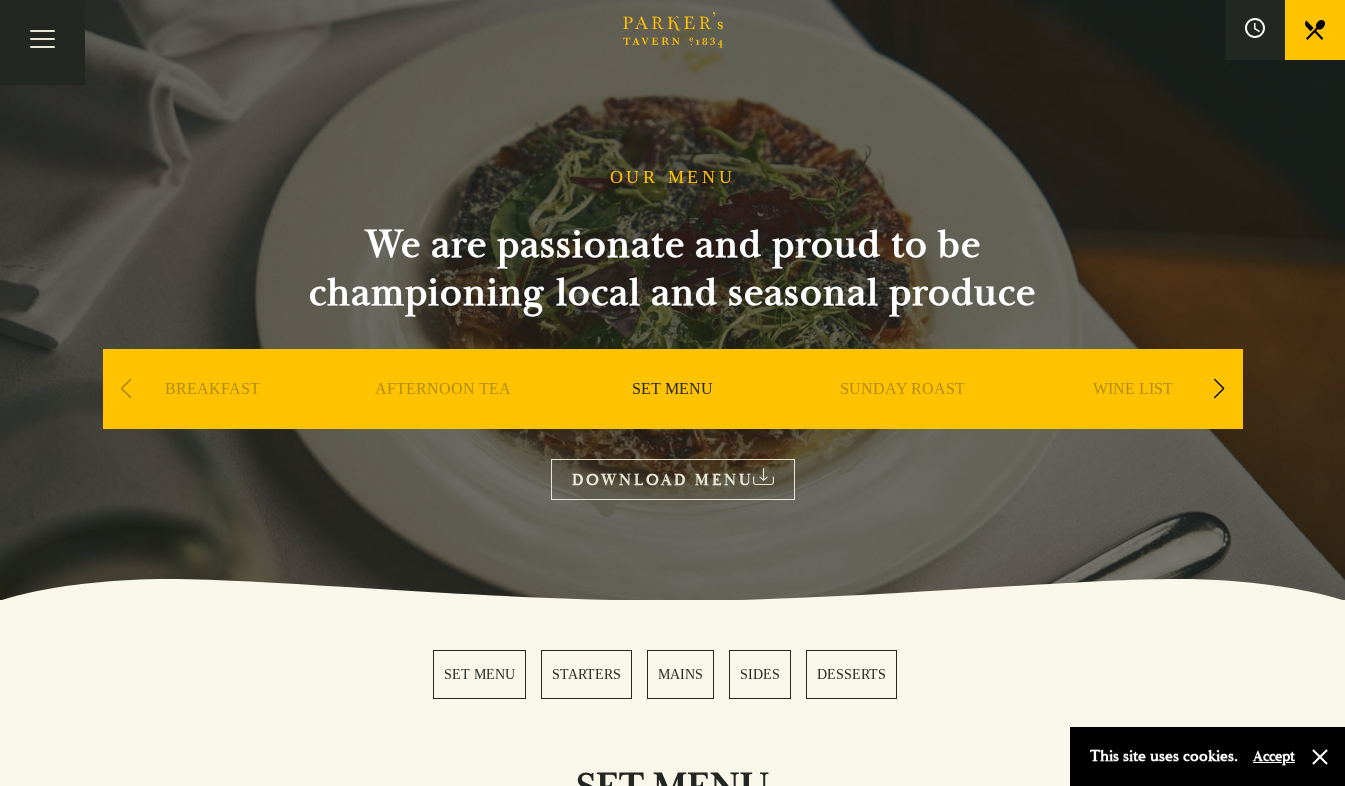 scroll, scrollTop: 0, scrollLeft: 0, axis: both 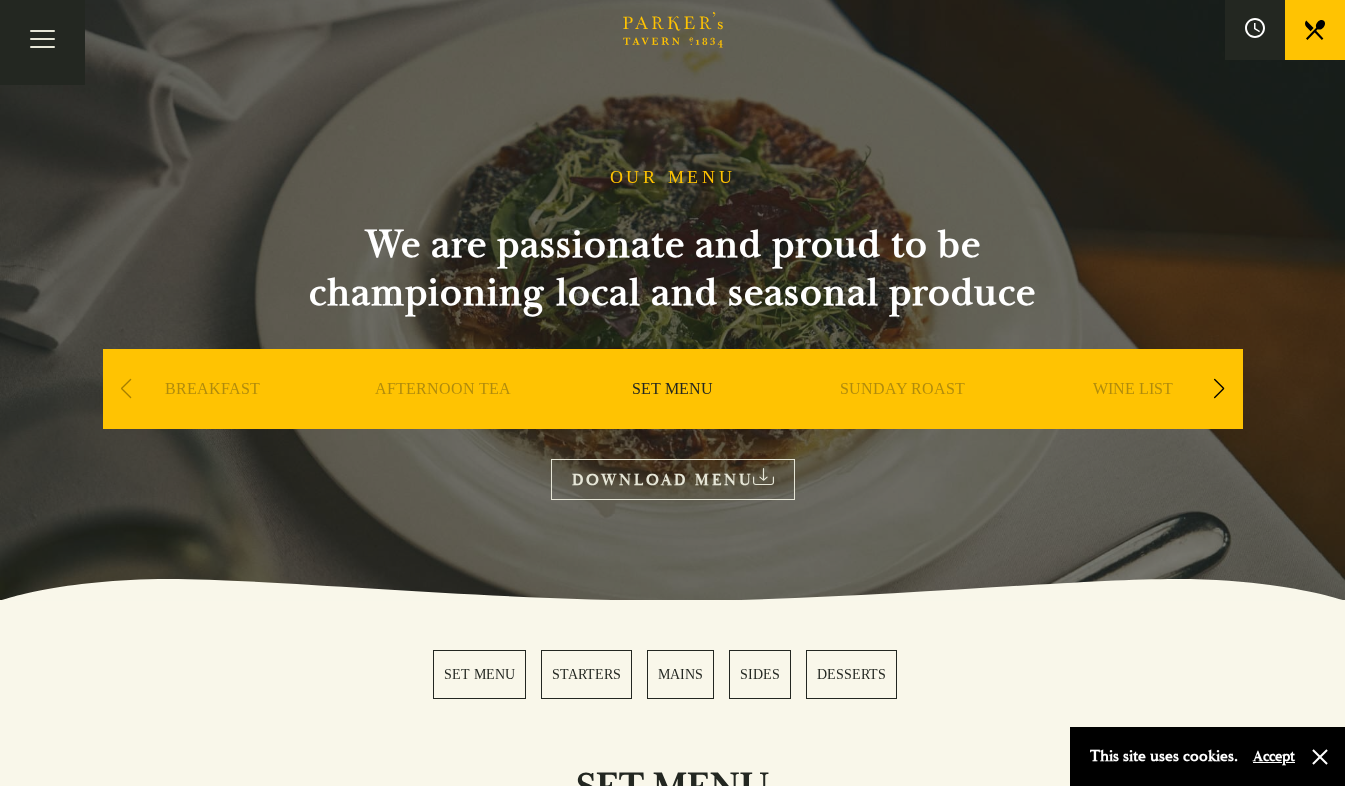 click at bounding box center [1219, 389] 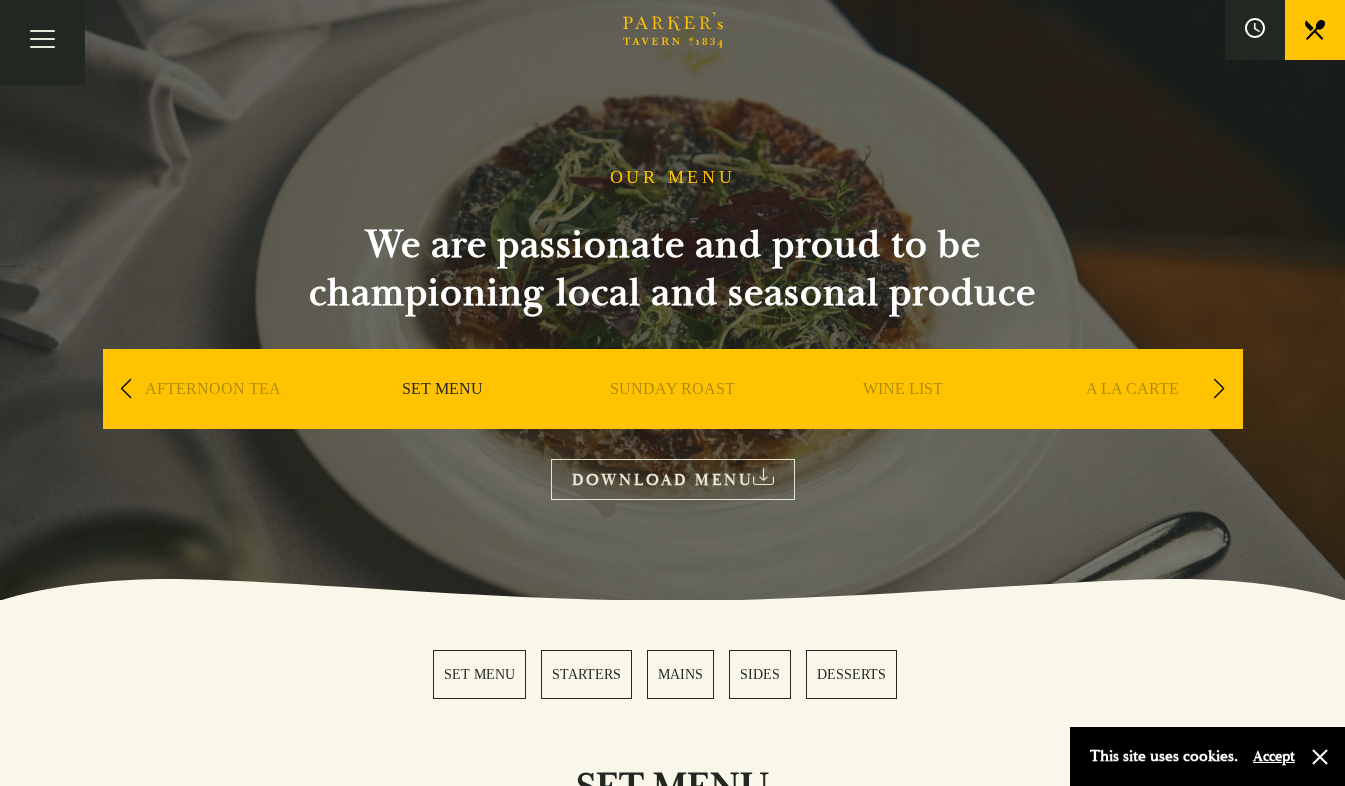 click at bounding box center [1219, 389] 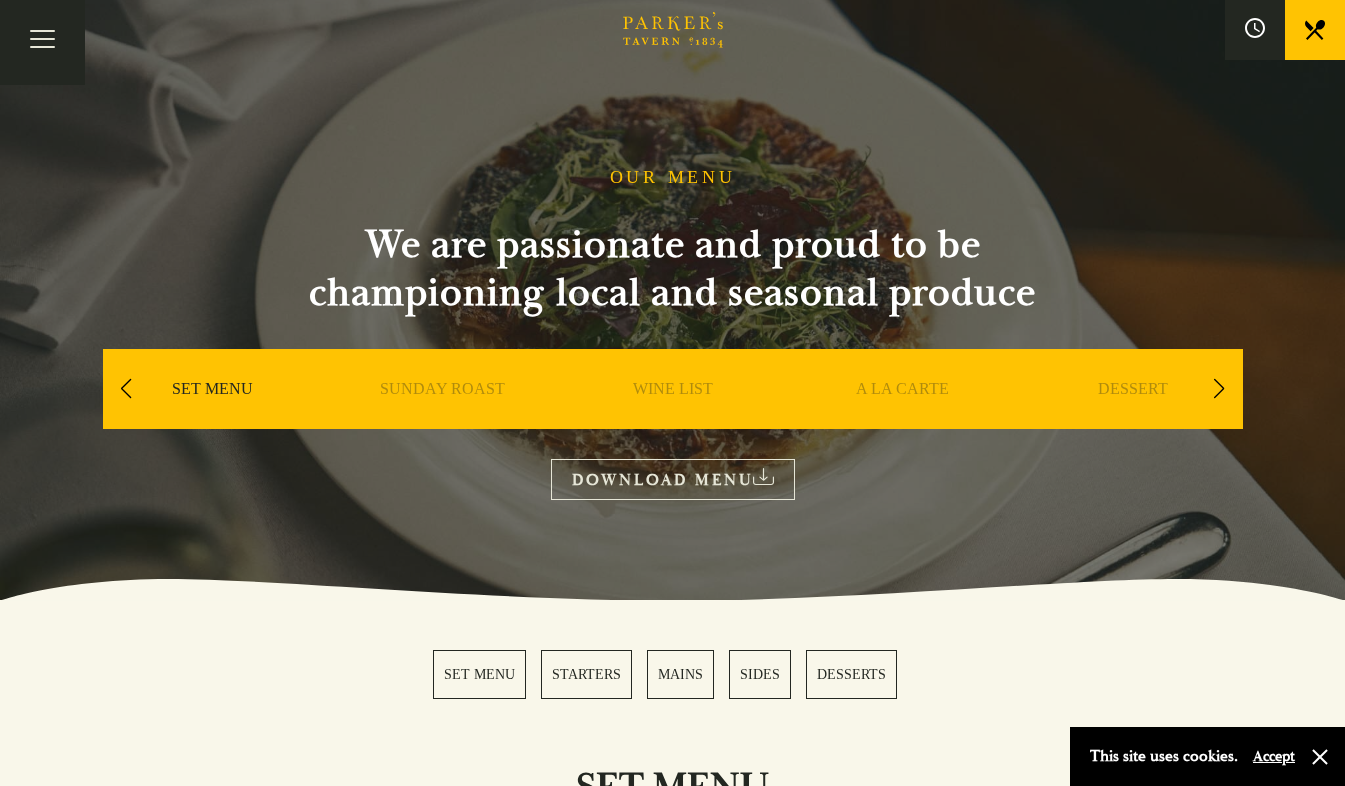 click at bounding box center (1219, 389) 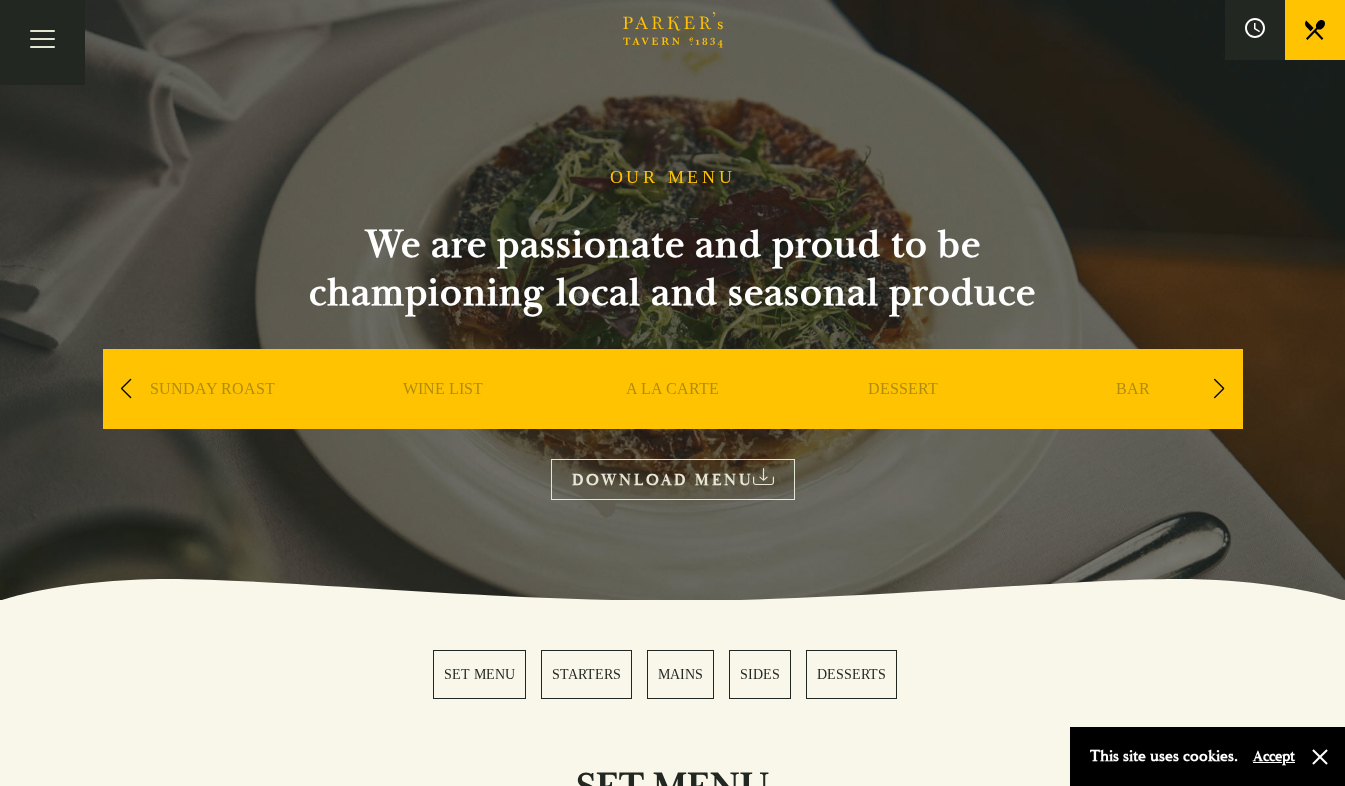 drag, startPoint x: 1222, startPoint y: 391, endPoint x: 1275, endPoint y: 423, distance: 61.91123 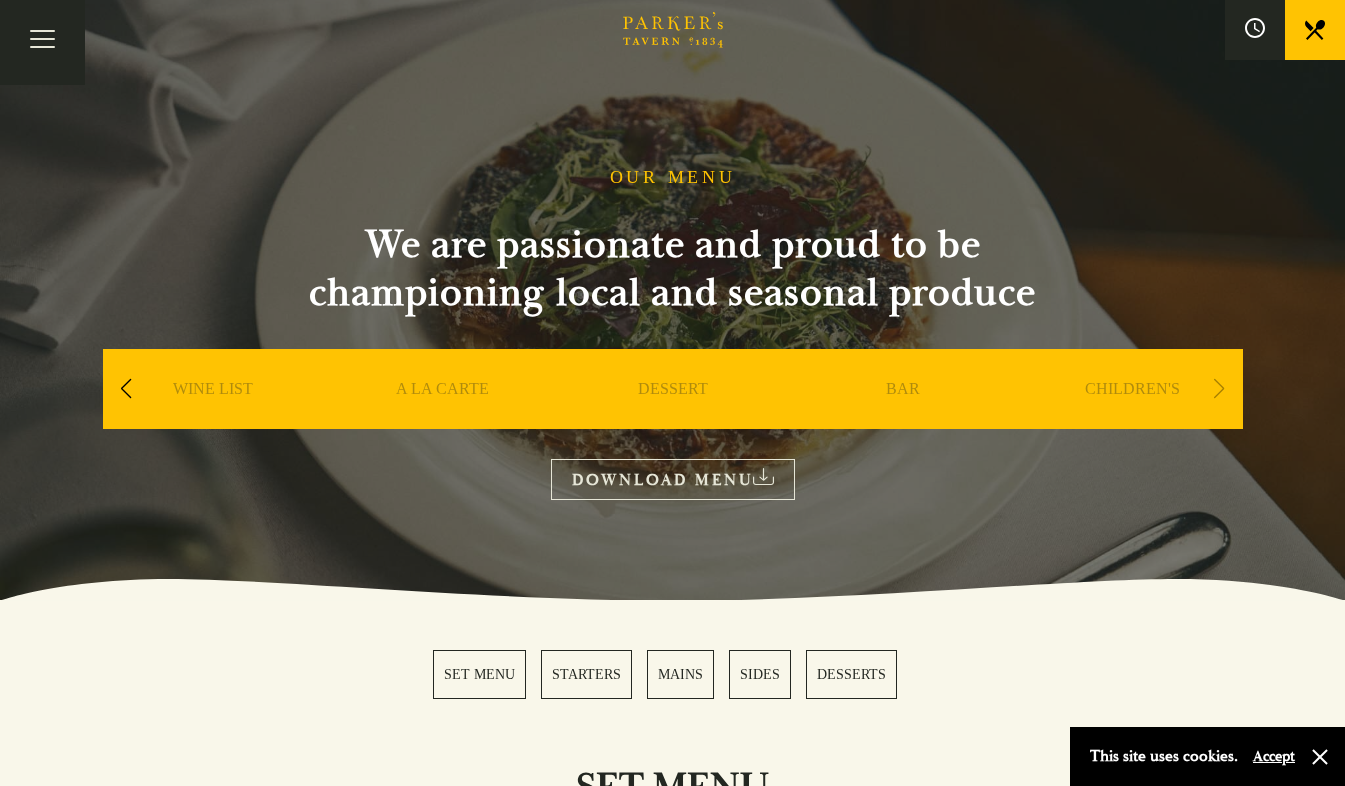 click on "A LA CARTE" at bounding box center [442, 419] 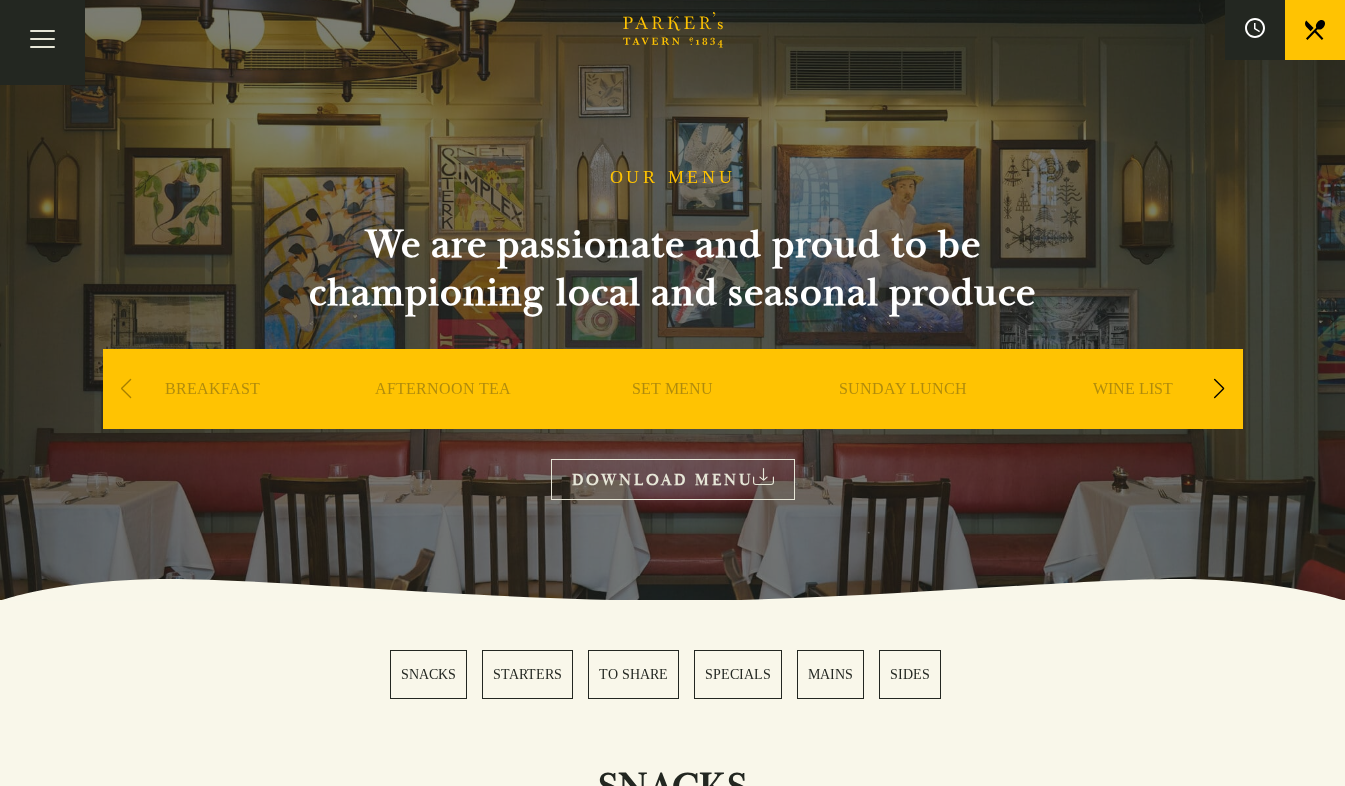 scroll, scrollTop: 0, scrollLeft: 0, axis: both 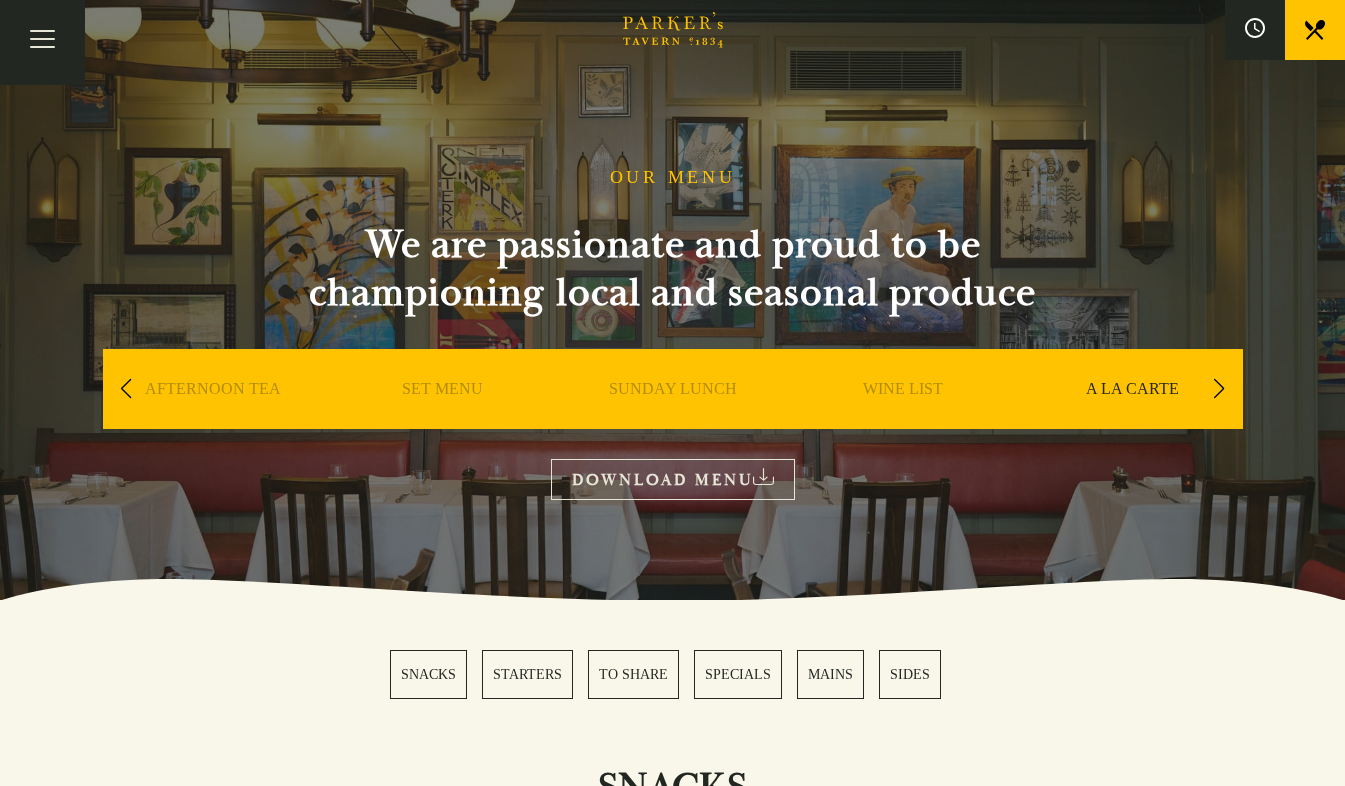 click at bounding box center [1219, 389] 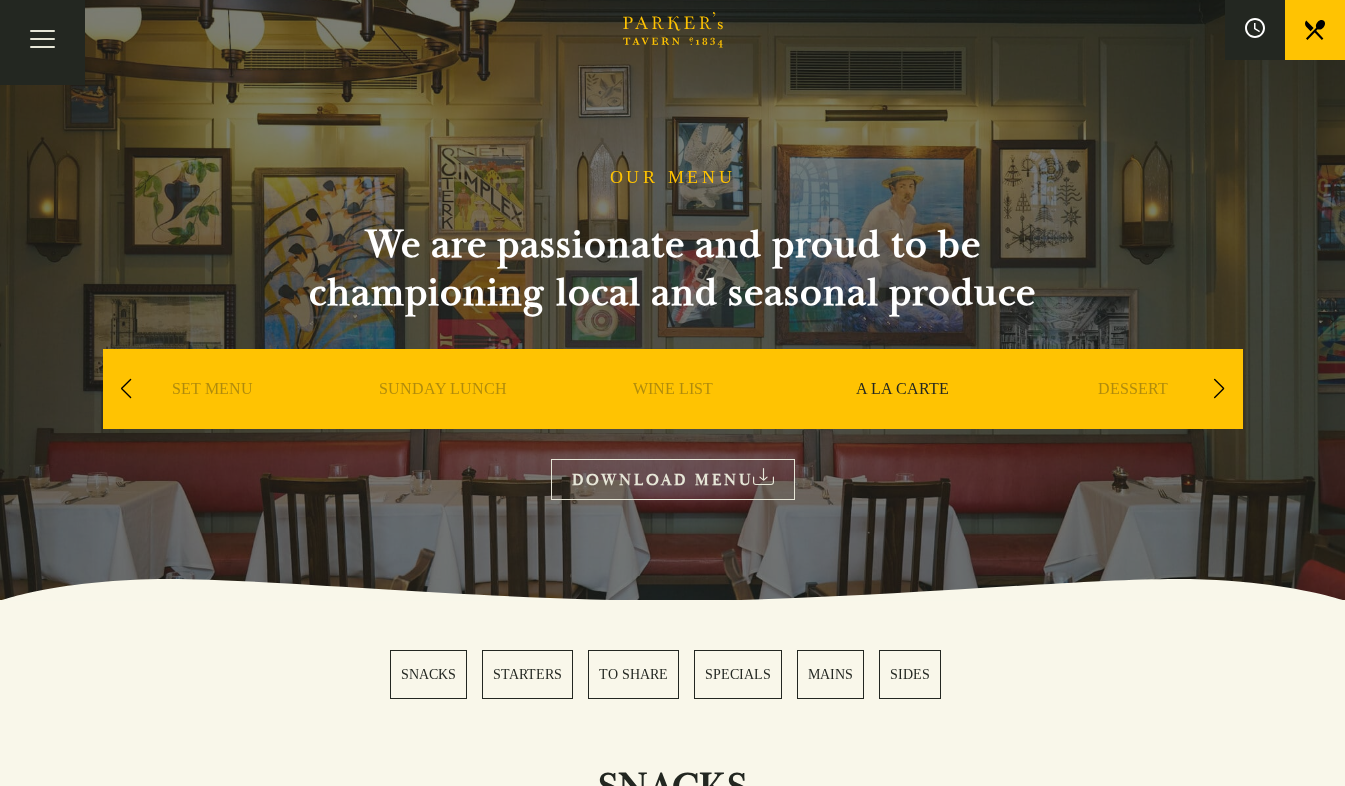 click at bounding box center (1219, 389) 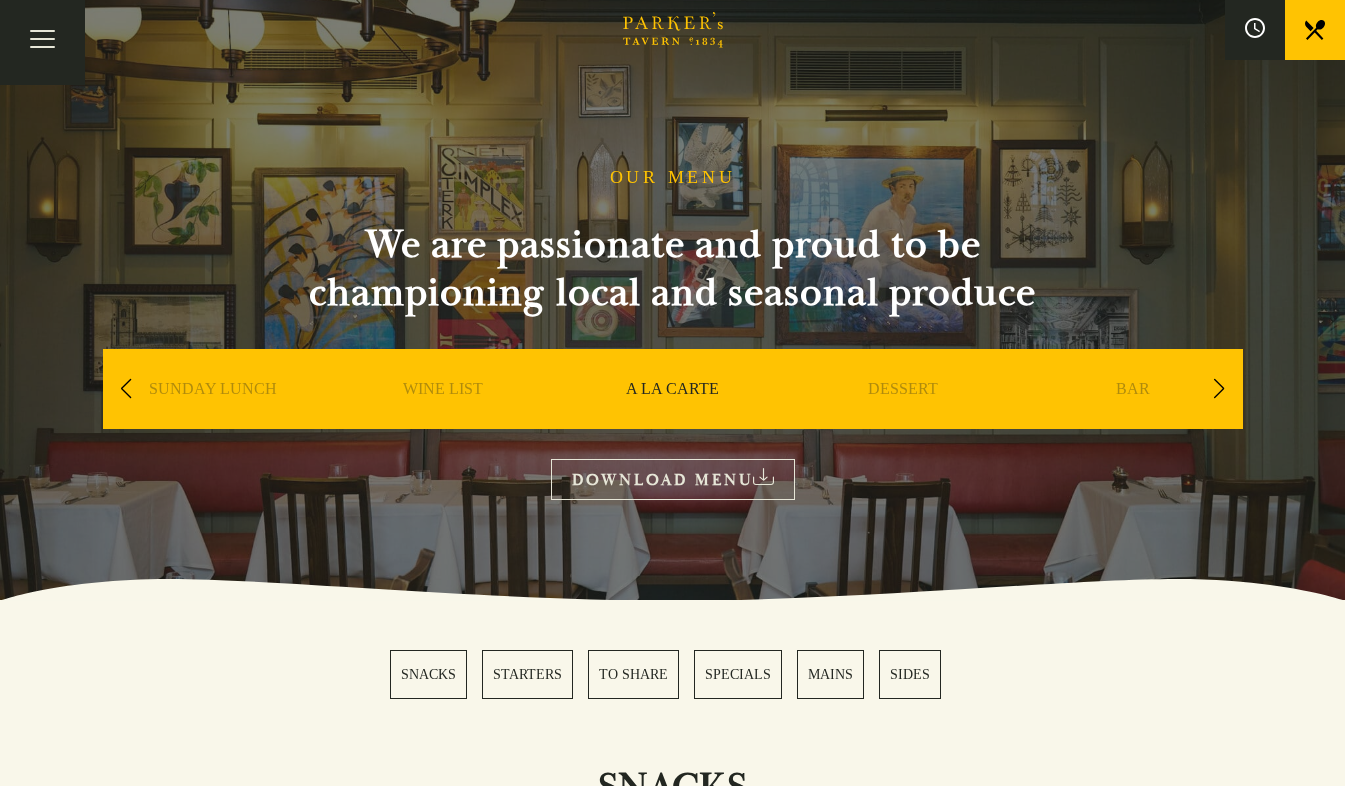 click at bounding box center [1219, 389] 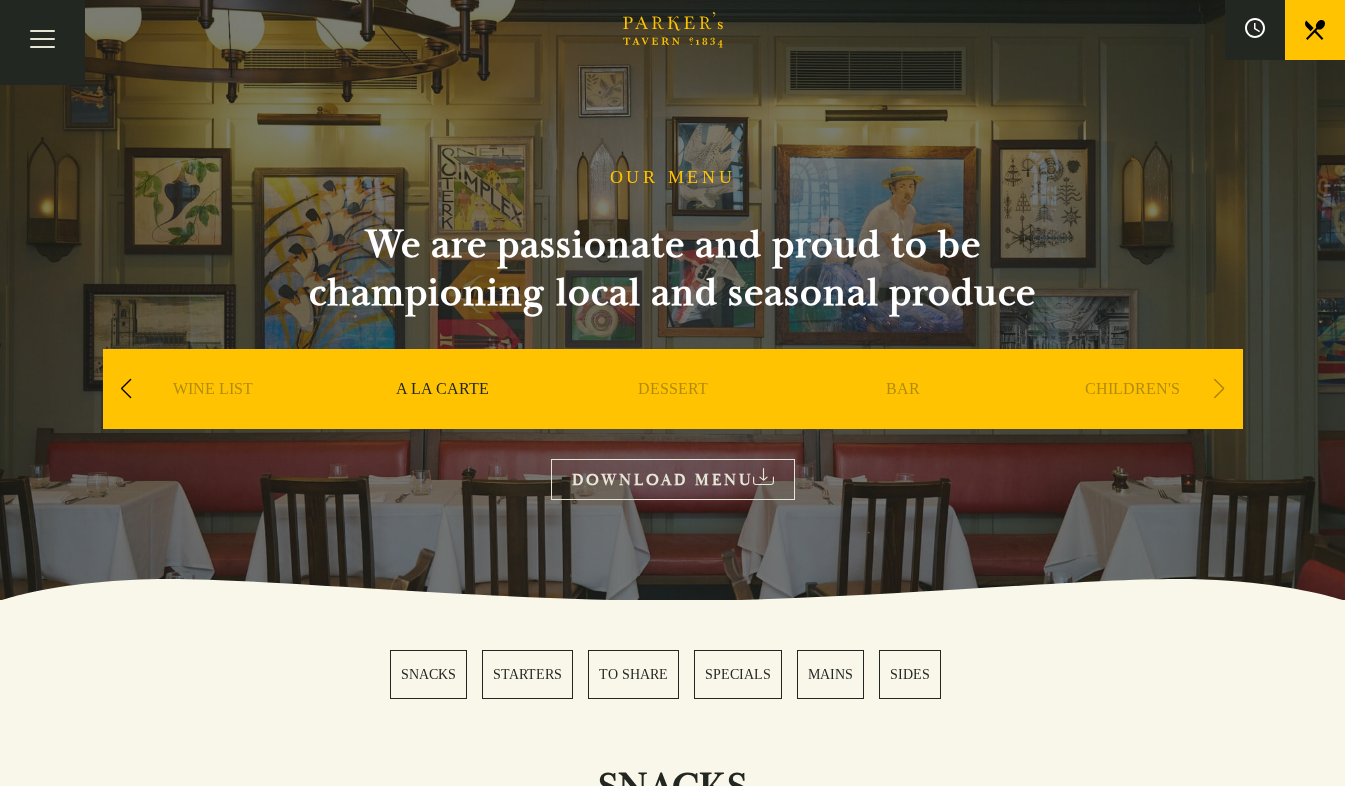 click at bounding box center (1219, 389) 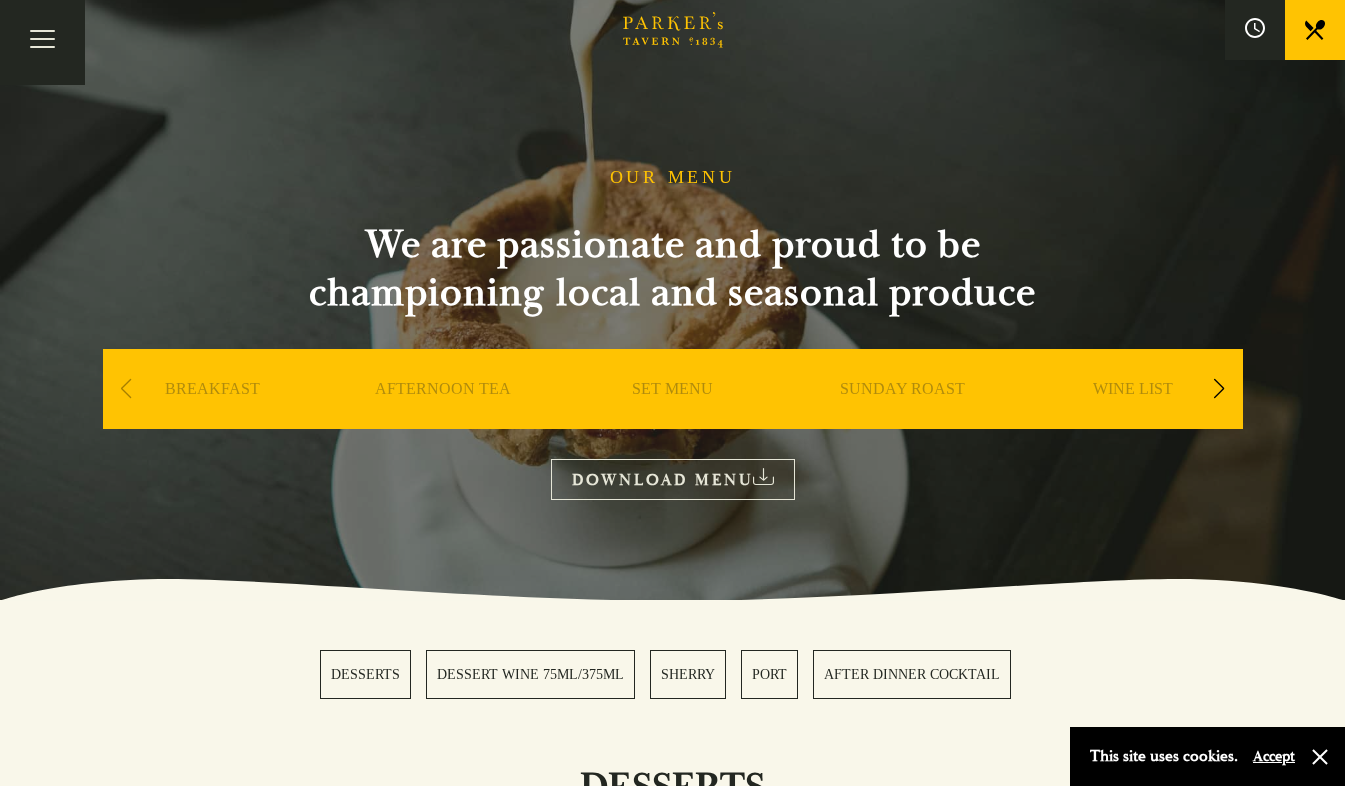 scroll, scrollTop: 0, scrollLeft: 0, axis: both 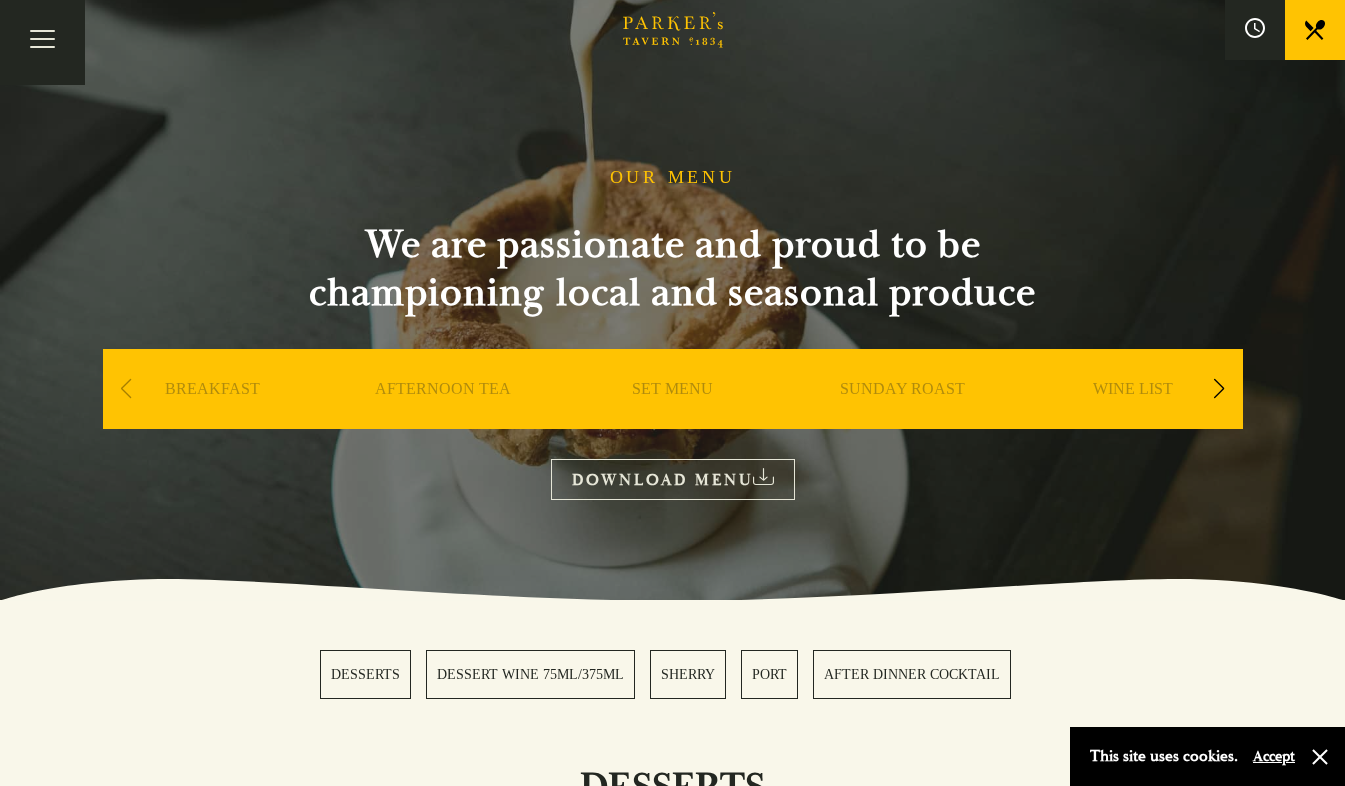 click at bounding box center (1219, 389) 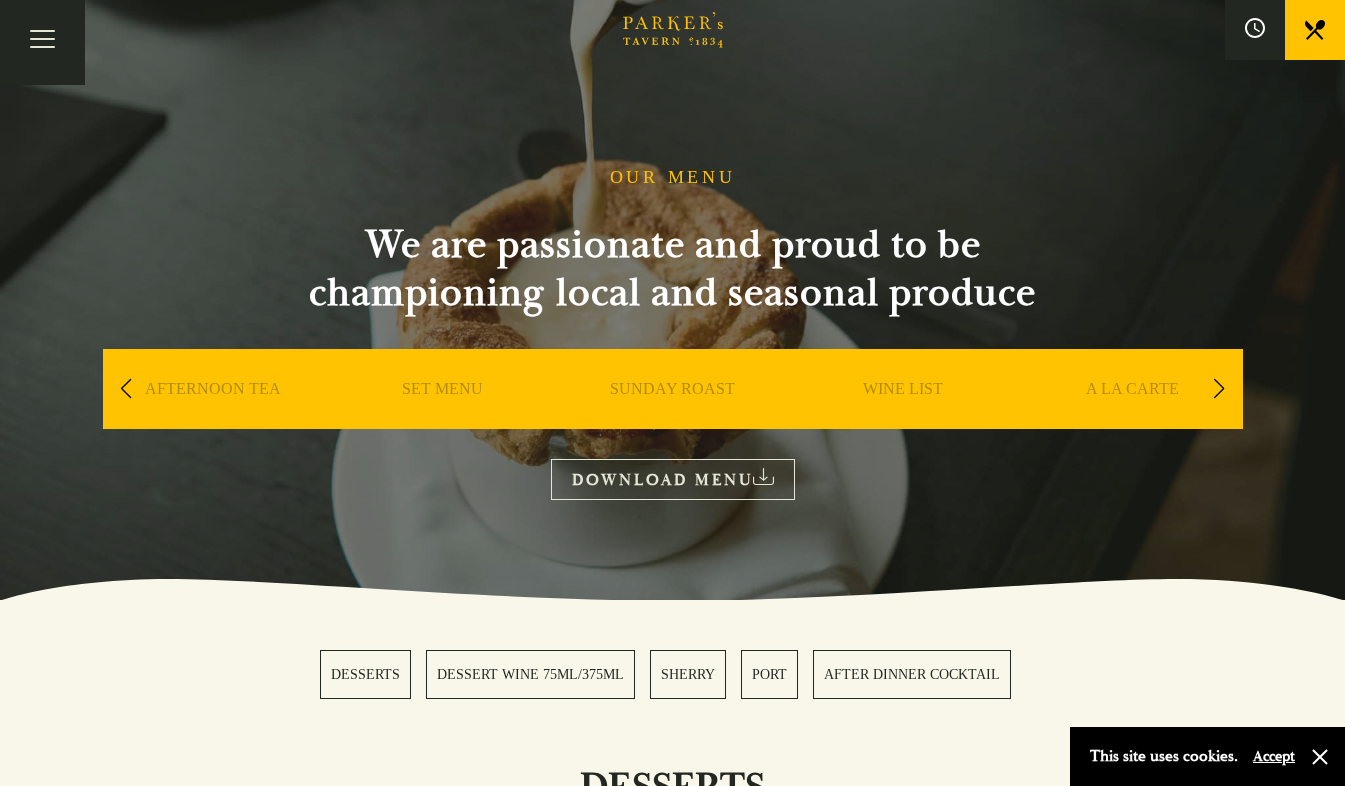 click at bounding box center [1219, 389] 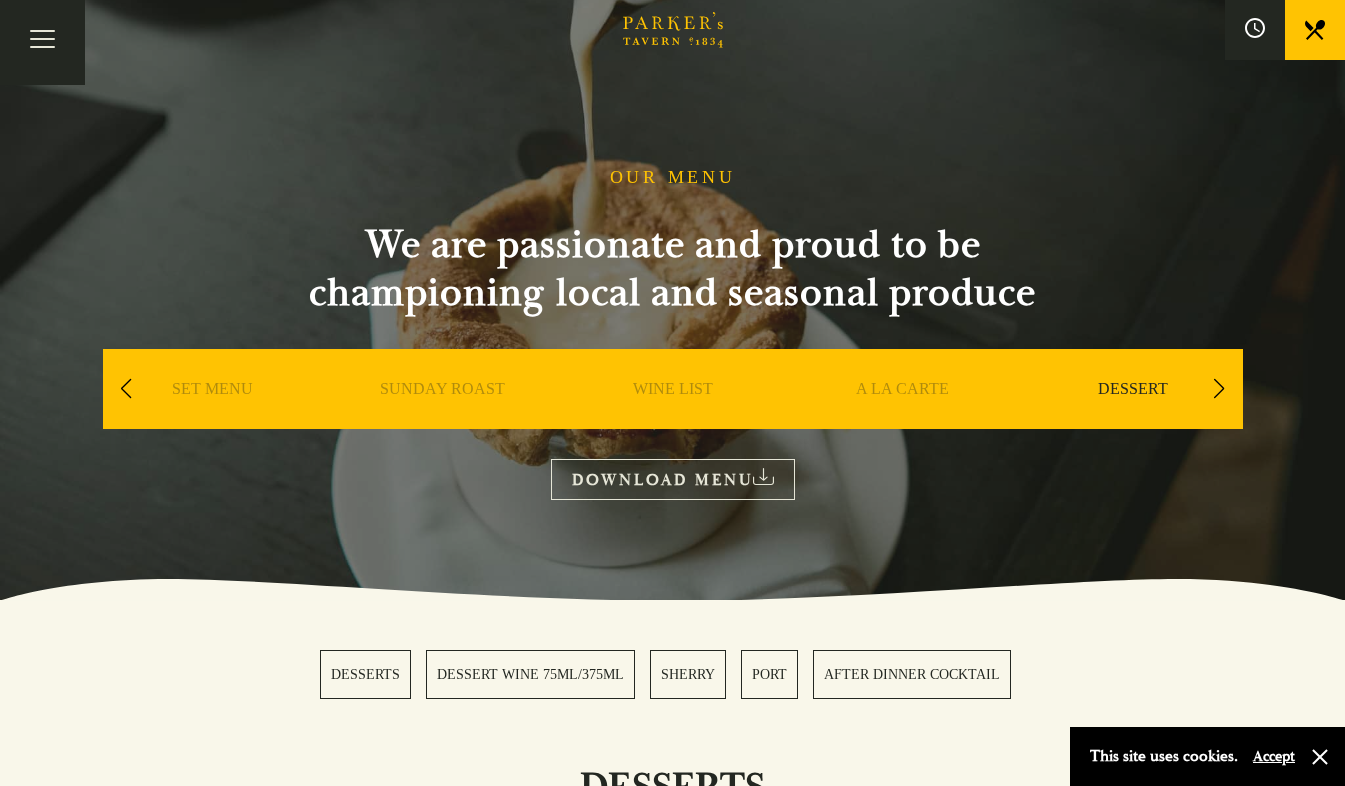 click at bounding box center [1219, 389] 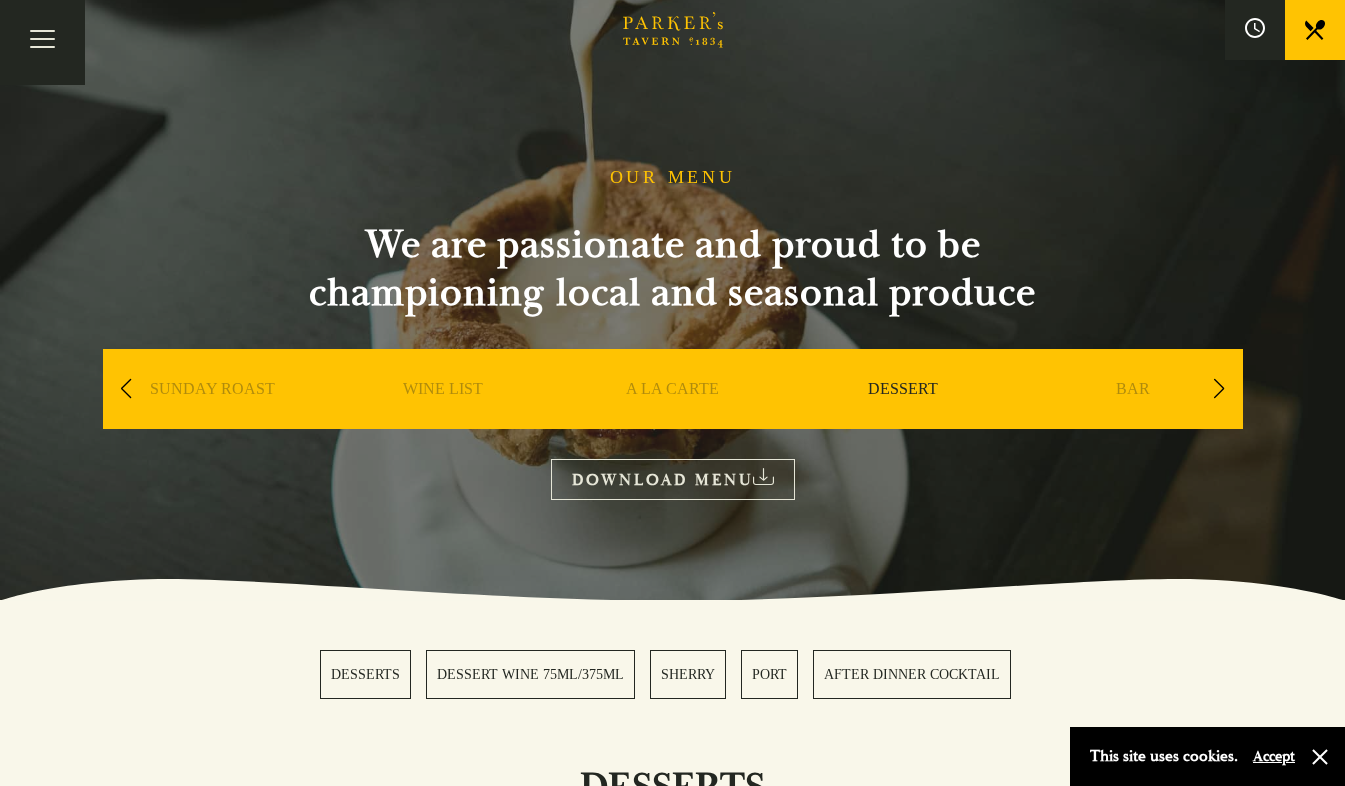 click at bounding box center (1219, 389) 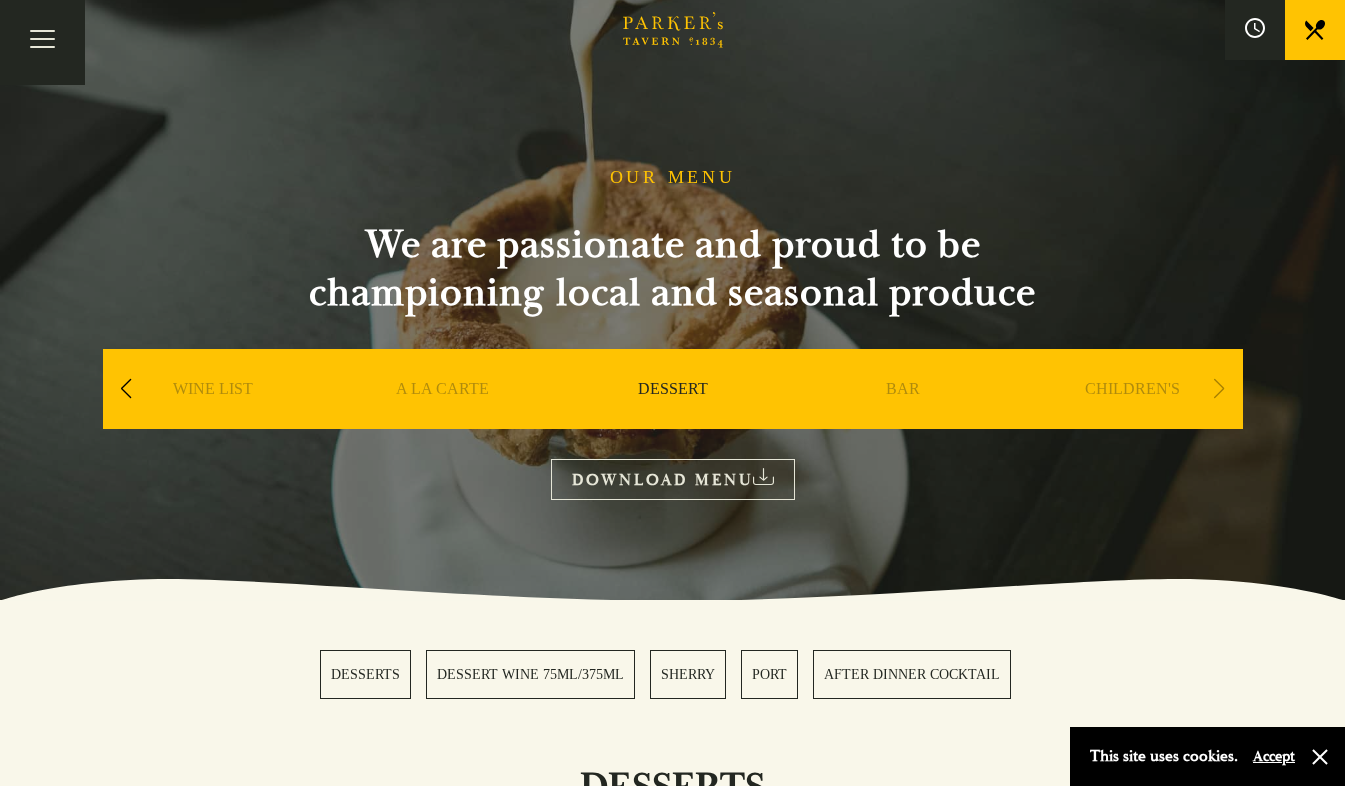click at bounding box center (1219, 389) 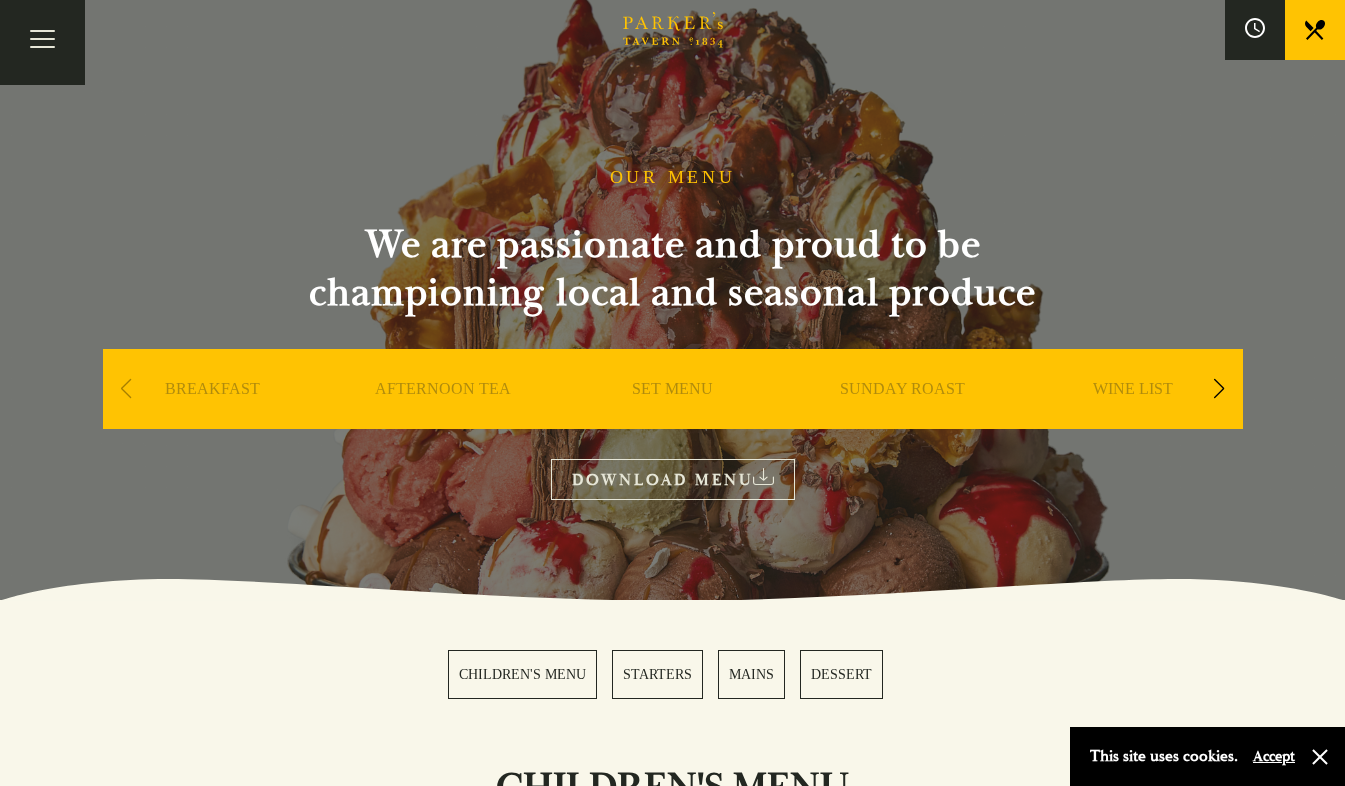 scroll, scrollTop: 0, scrollLeft: 0, axis: both 